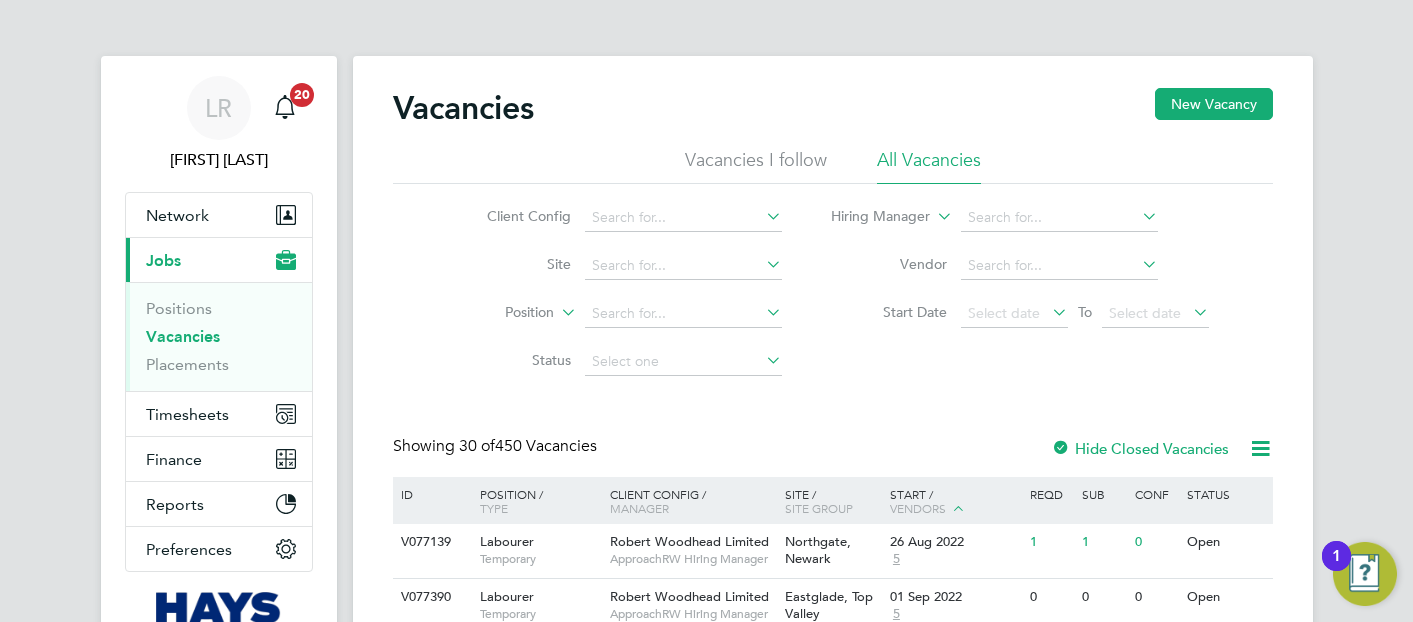 scroll, scrollTop: 0, scrollLeft: 0, axis: both 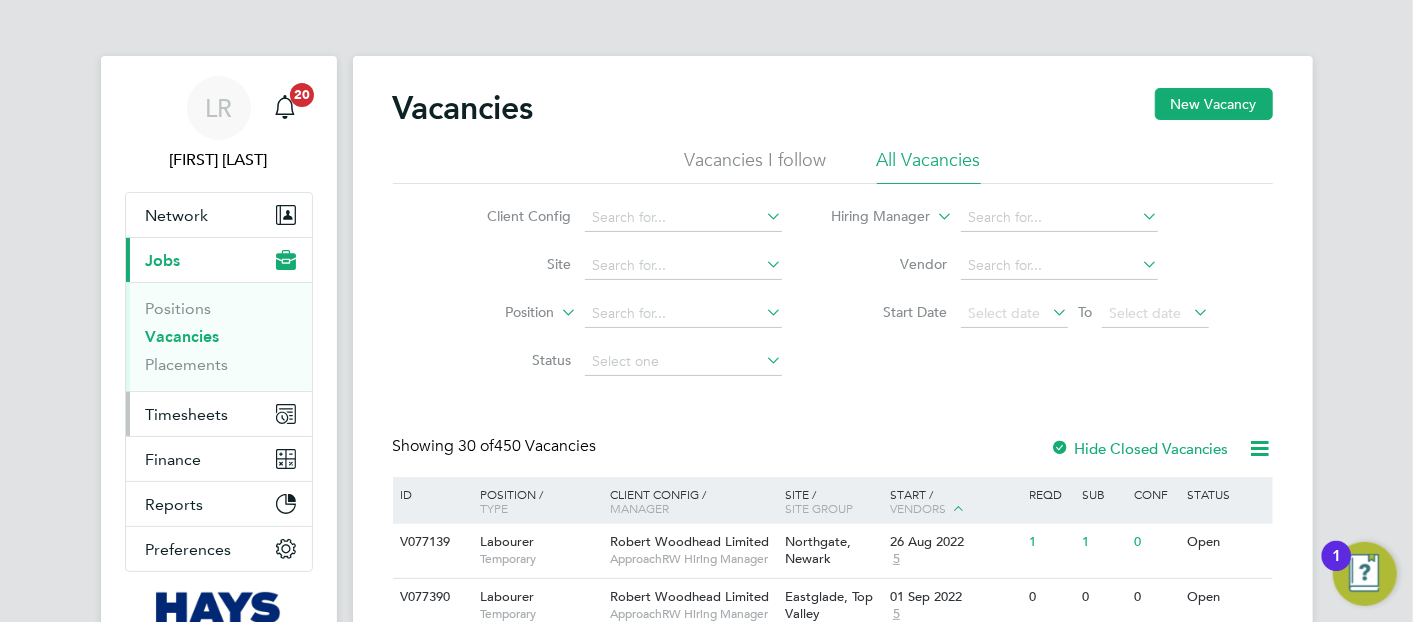 click on "Timesheets" at bounding box center (219, 414) 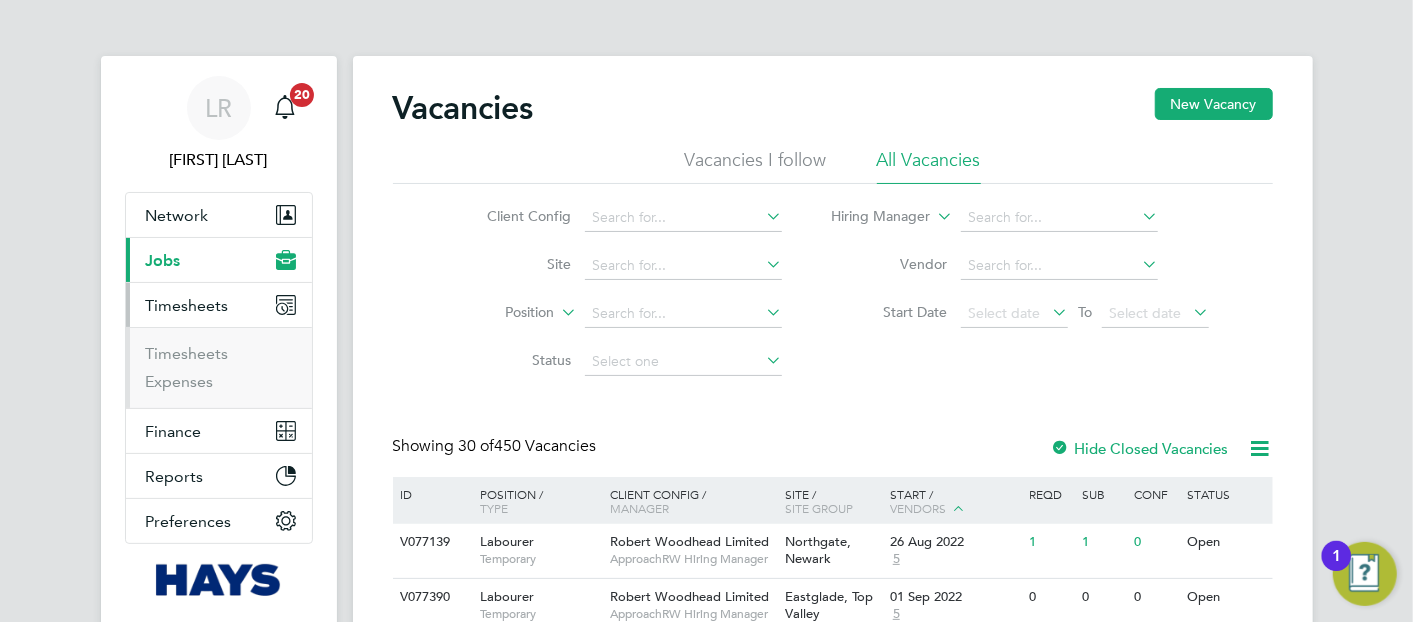 click on "Timesheets" at bounding box center (219, 305) 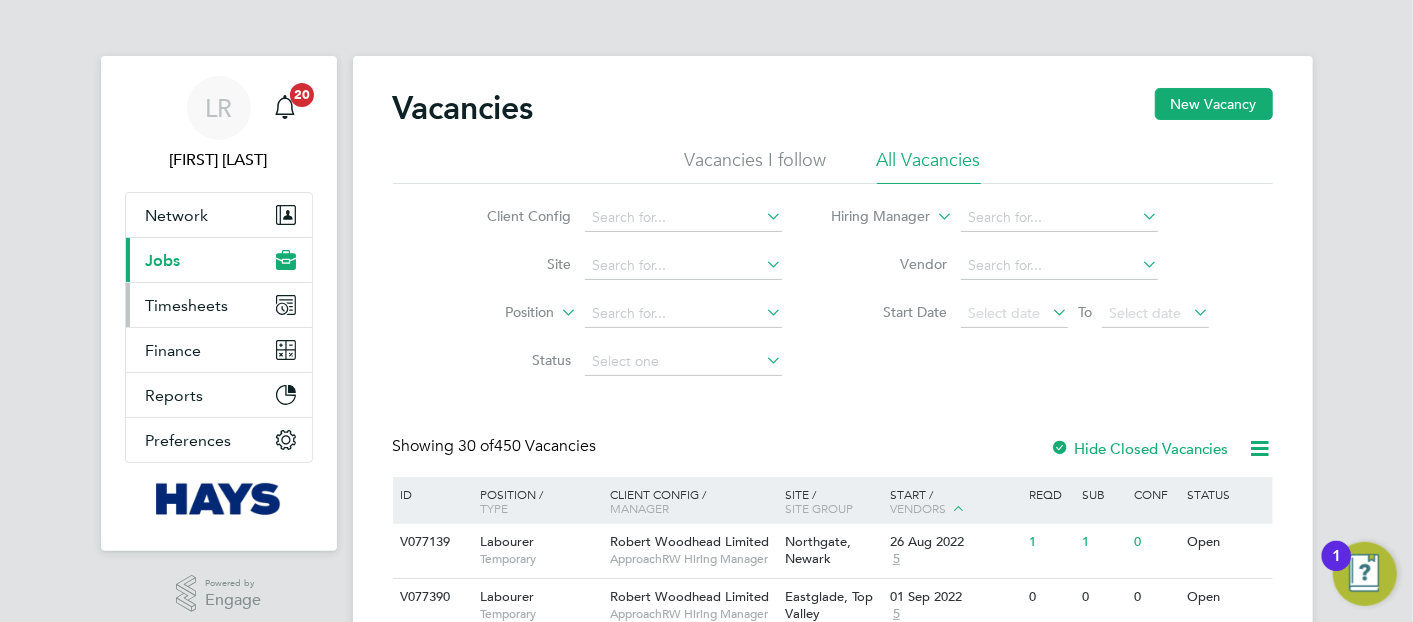 click on "Timesheets" at bounding box center (187, 305) 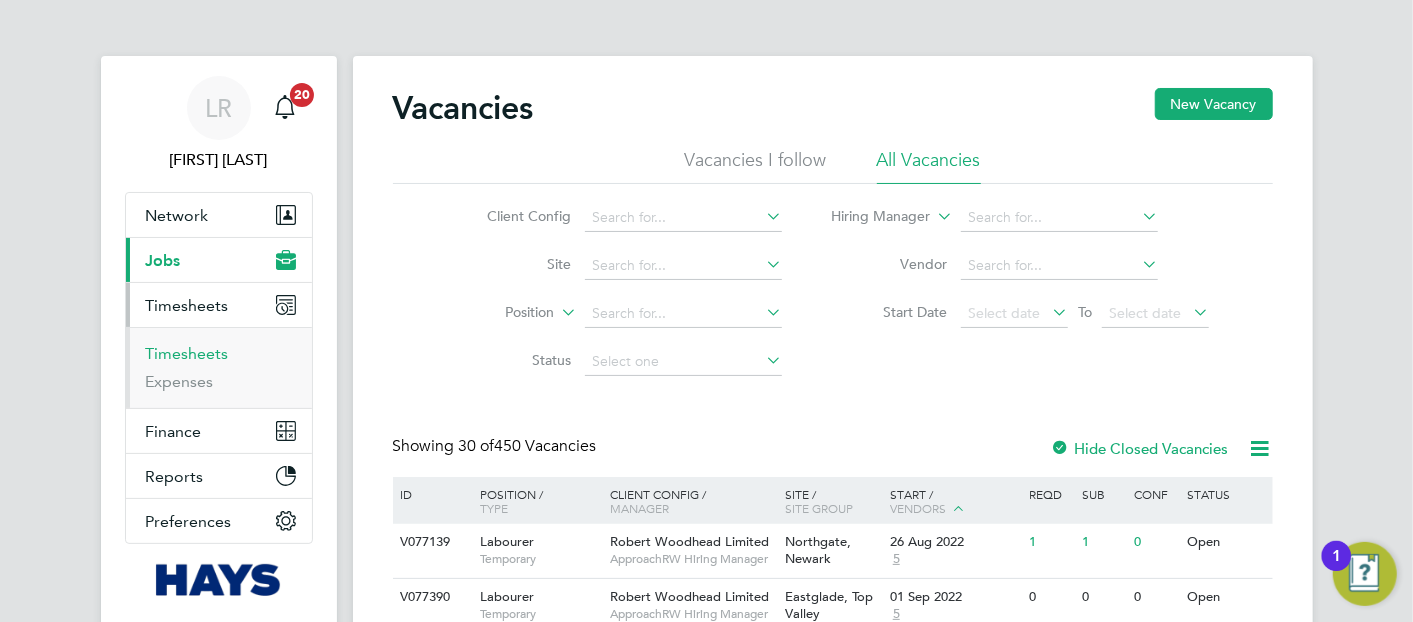 click on "Timesheets" at bounding box center [187, 353] 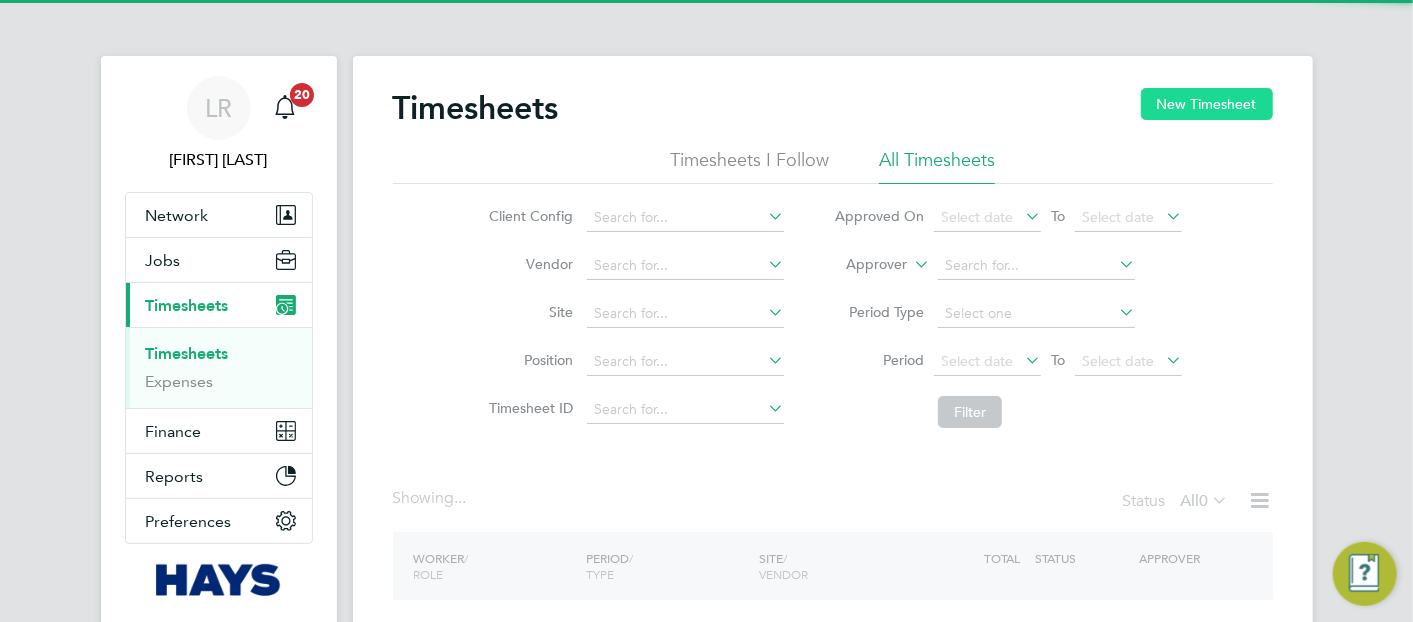 click on "New Timesheet" 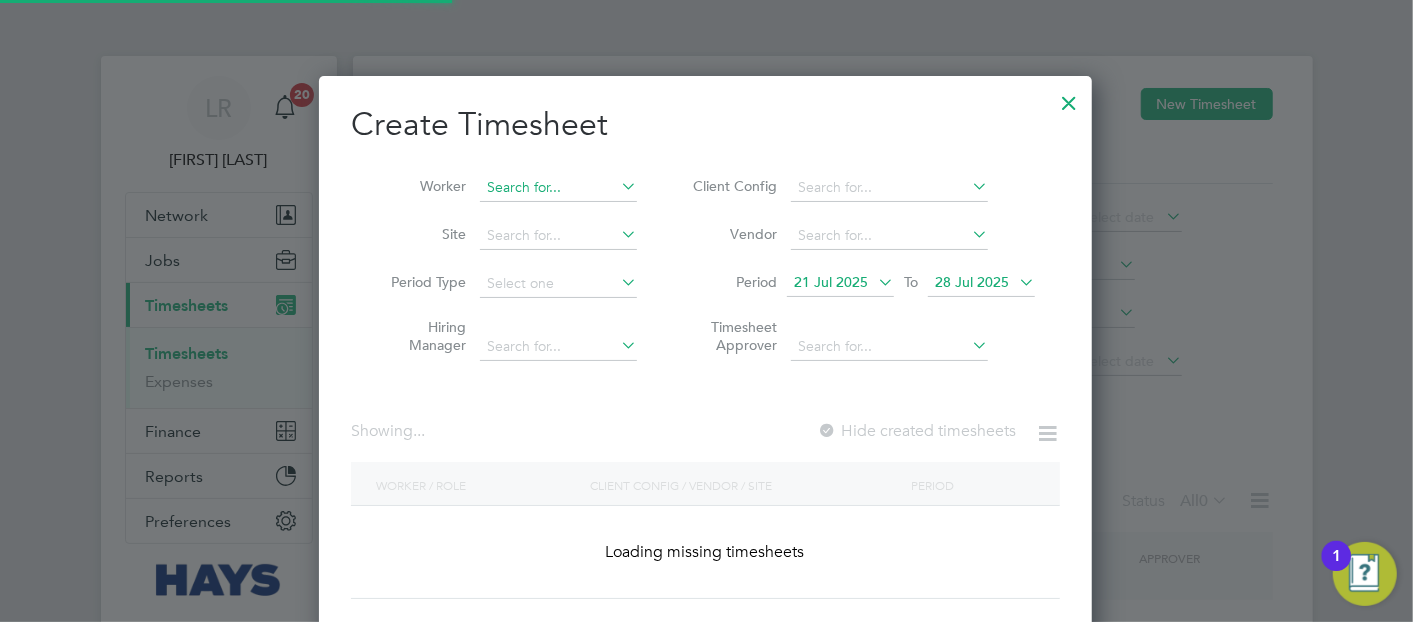 scroll, scrollTop: 10, scrollLeft: 9, axis: both 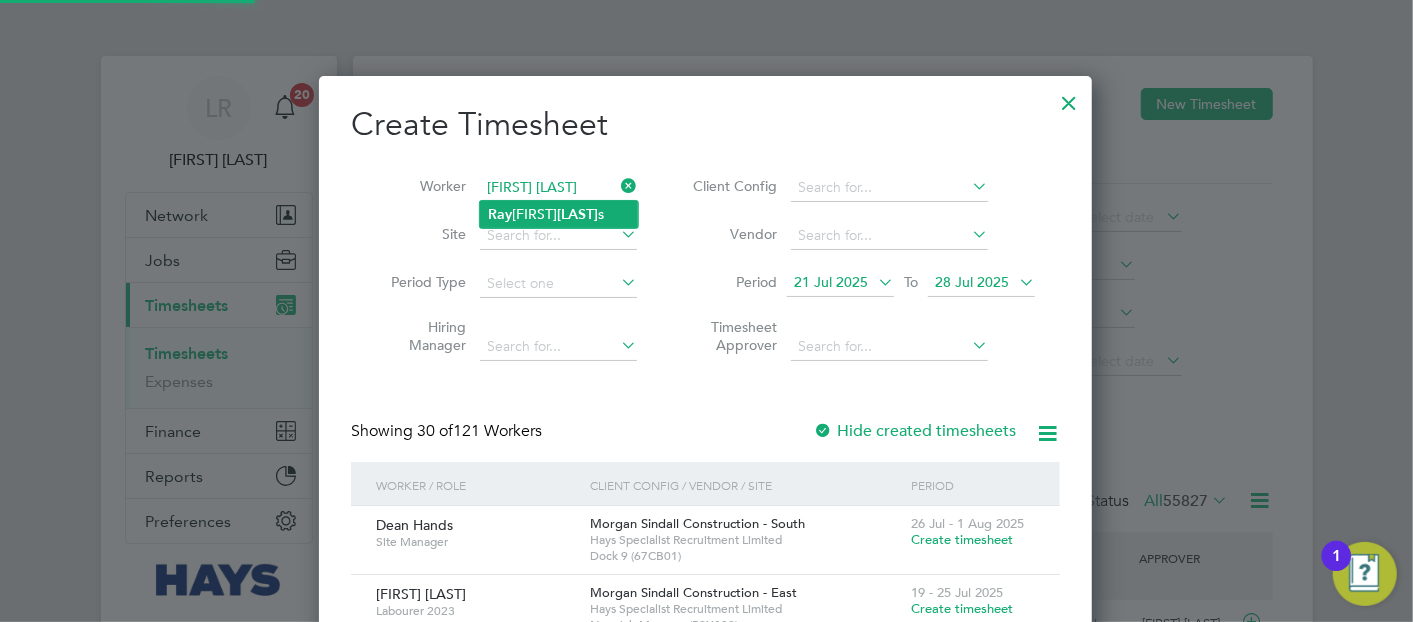 type on "[FIRST] [LAST]" 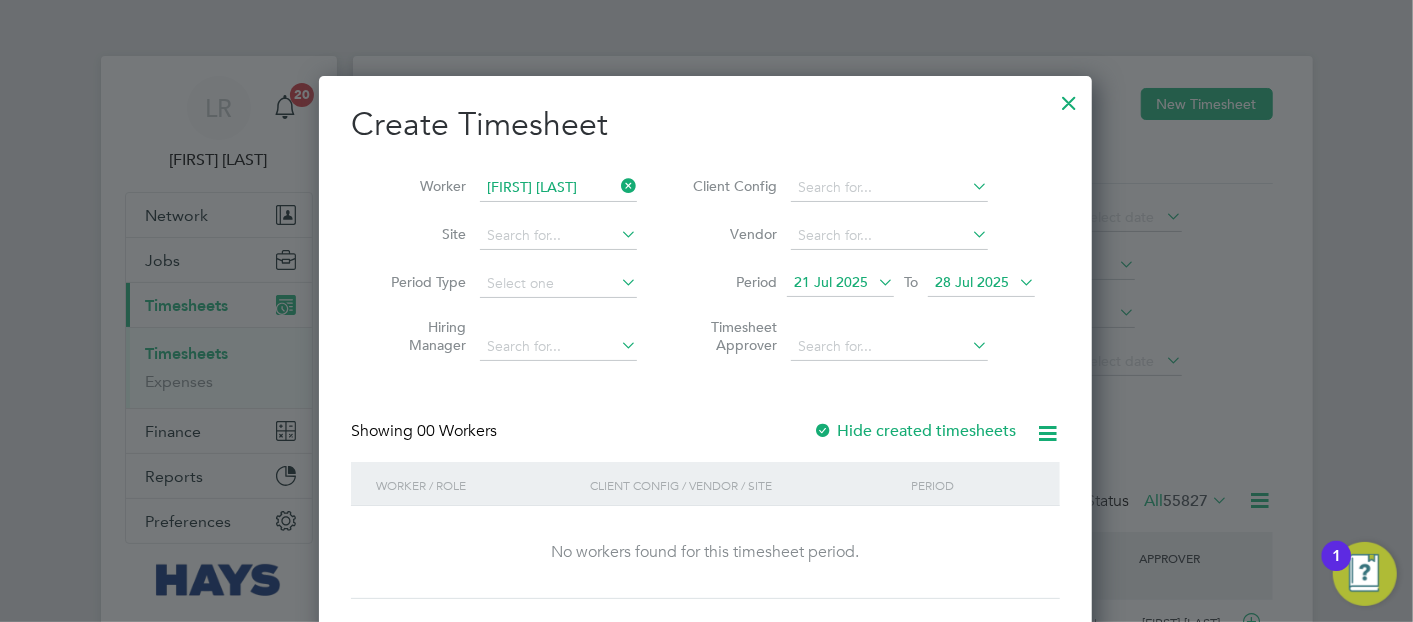 drag, startPoint x: 898, startPoint y: 417, endPoint x: 890, endPoint y: 443, distance: 27.202942 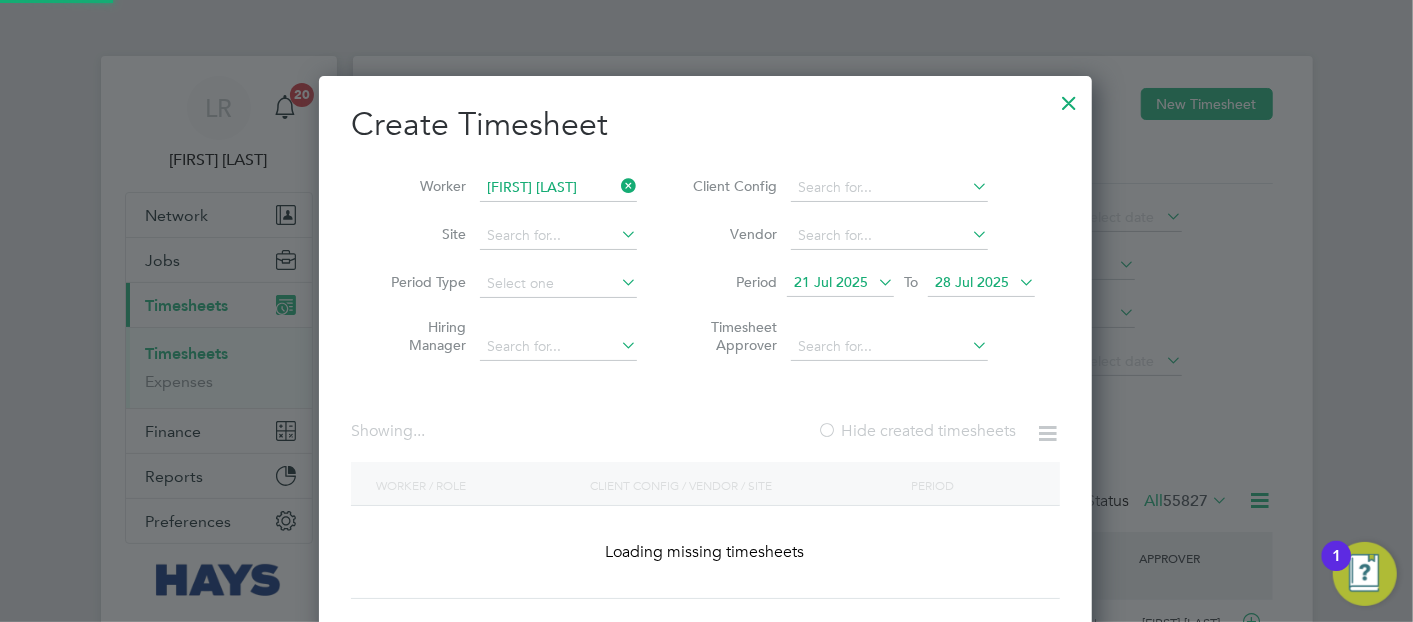 click on "Hide created timesheets" at bounding box center [916, 431] 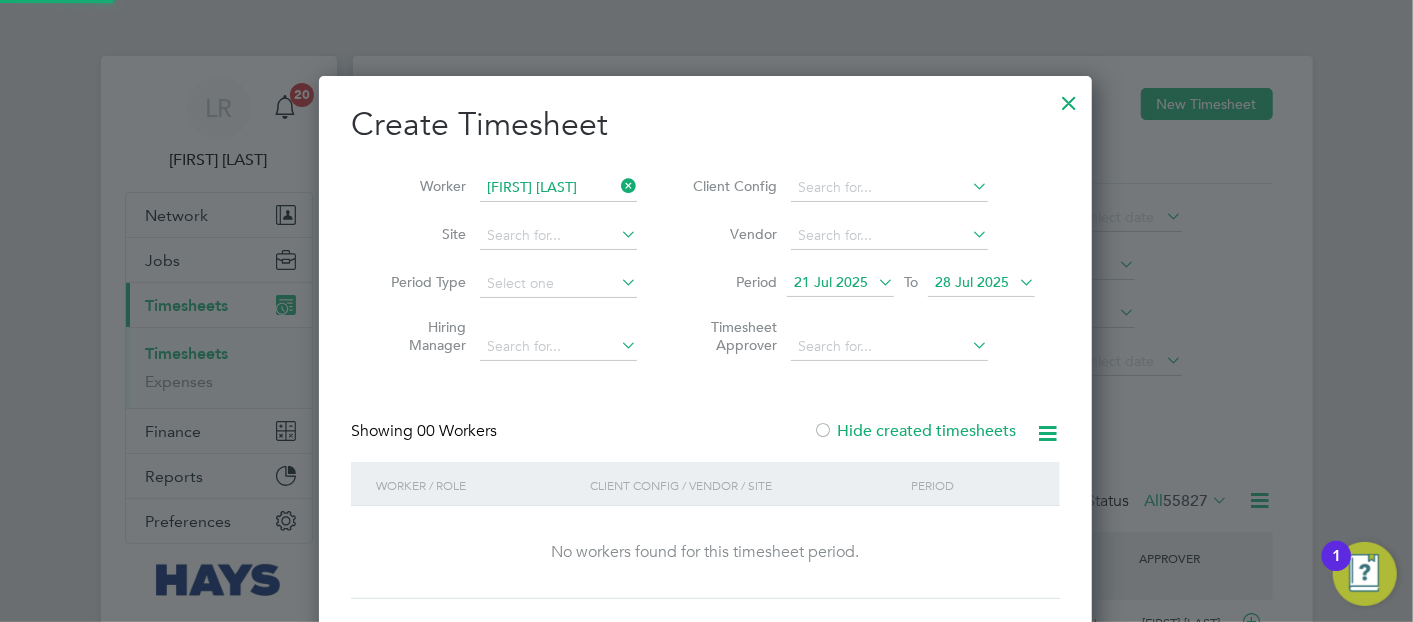 click on "Hide created timesheets" at bounding box center (914, 431) 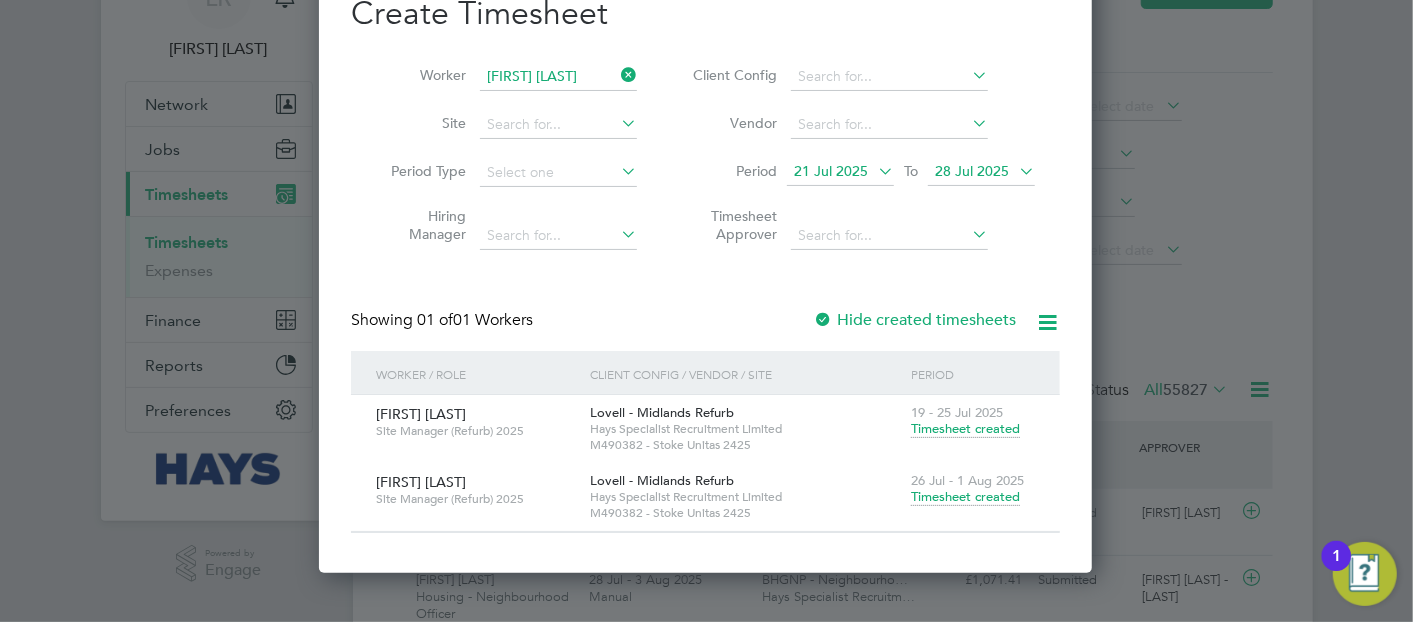click on "Timesheet created" at bounding box center (965, 497) 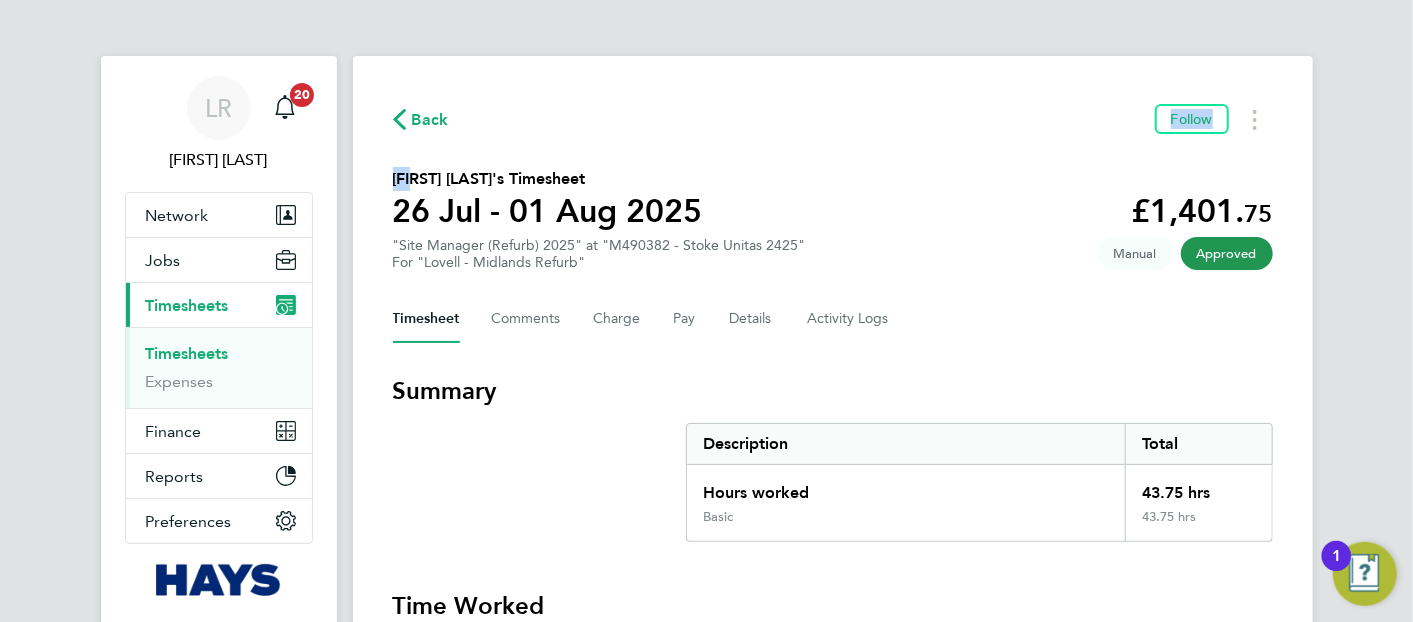 click on "Back  Follow
[FIRST] [LAST]'s Timesheet   26 Jul - 01 Aug 2025   £1,401. 75  "Site Manager (Refurb) 2025" at "M490382 - Stoke Unitas 2425"  For "Lovell - Midlands Refurb"  Approved   Manual   Timesheet   Comments   Charge   Pay   Details   Activity Logs   Summary   Description   Total   Hours worked   43.75 hrs   Basic   43.75 hrs   Time Worked   Sat 26 Jul   –   Sun 27 Jul   –   Mon 28 Jul   07:30 to 16:30   |   15 min   8.75 hrs   |   Basic   (£32.04) =   £280.35   View   Tue 29 Jul   07:30 to 16:30   |   15 min   8.75 hrs   |   Basic   (£32.04) =   £280.35   View   Wed 30 Jul   07:30 to 16:30   |   15 min   8.75 hrs   |   Basic   (£32.04) =   £280.35   View   Thu 31 Jul   07:30 to 16:30   |   15 min   8.75 hrs   |   Basic   (£32.04) =   £280.35   View   Fri 01 Aug   07:30 to 16:30   |   15 min   8.75 hrs   |   Basic   (£32.04) =   £280.35   View   Cancel Timesheet" 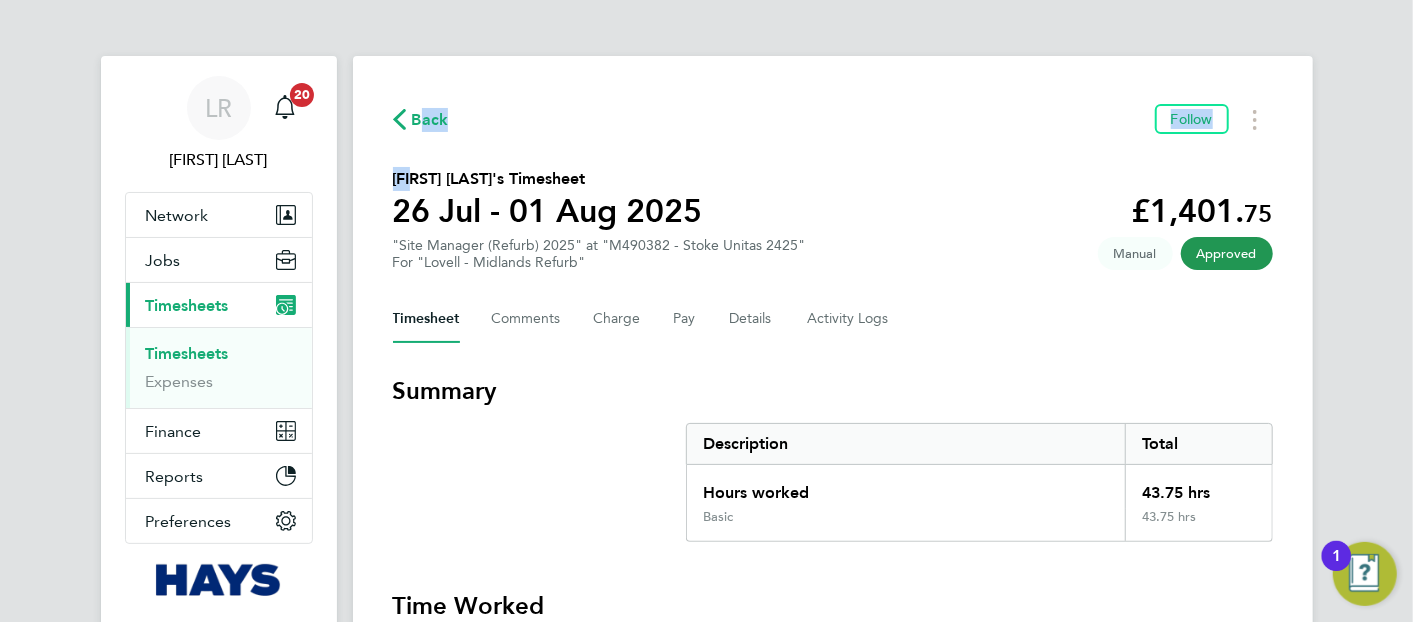 click on "Back" 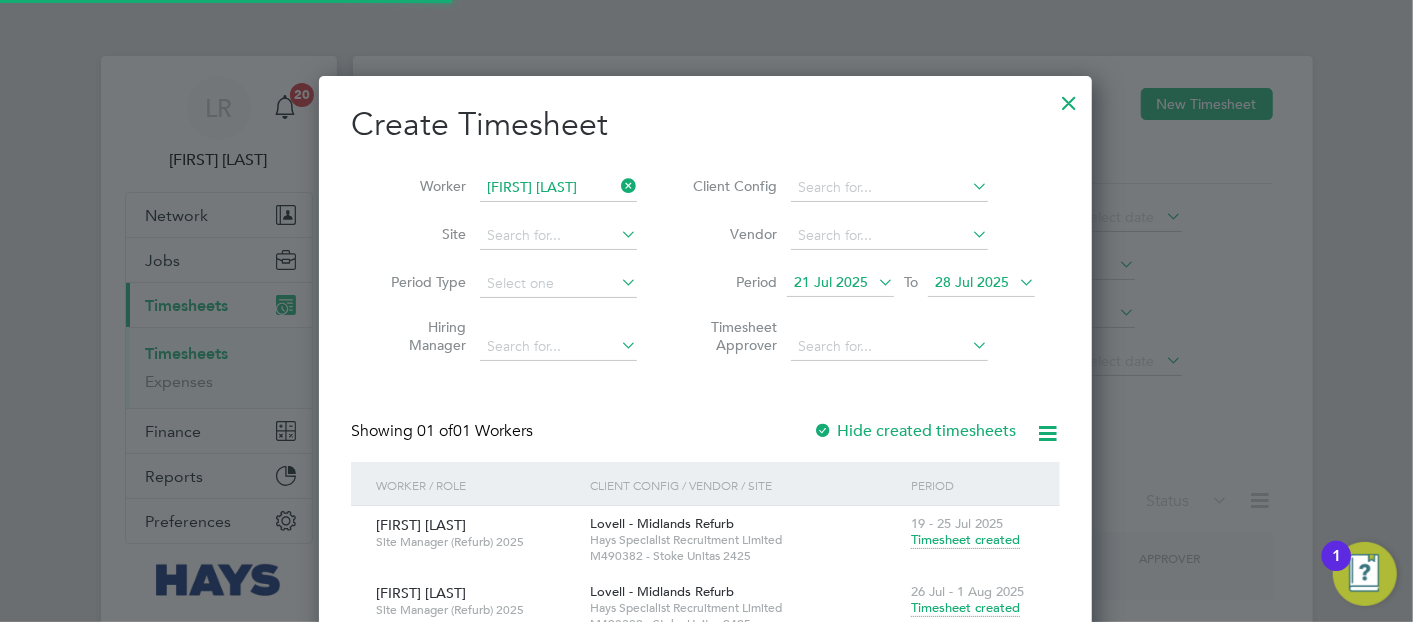 click on "[FIRST] [LAST]" at bounding box center [558, 188] 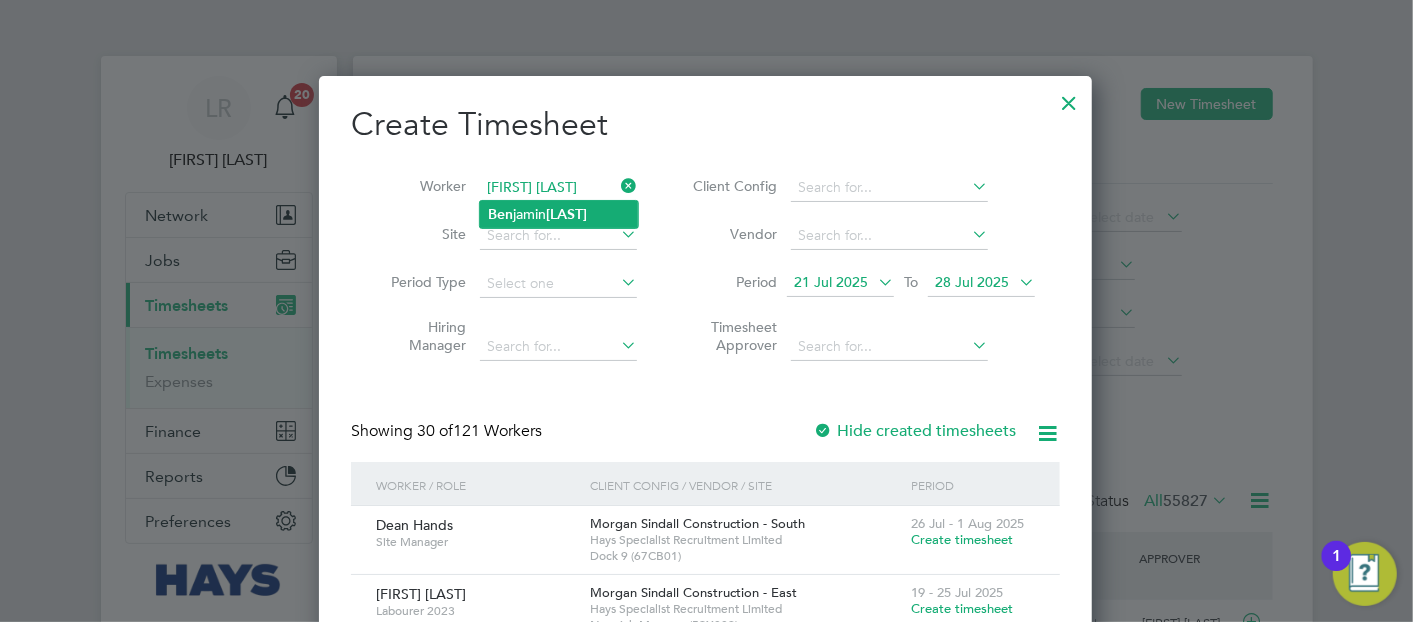 type on "[FIRST] [LAST]" 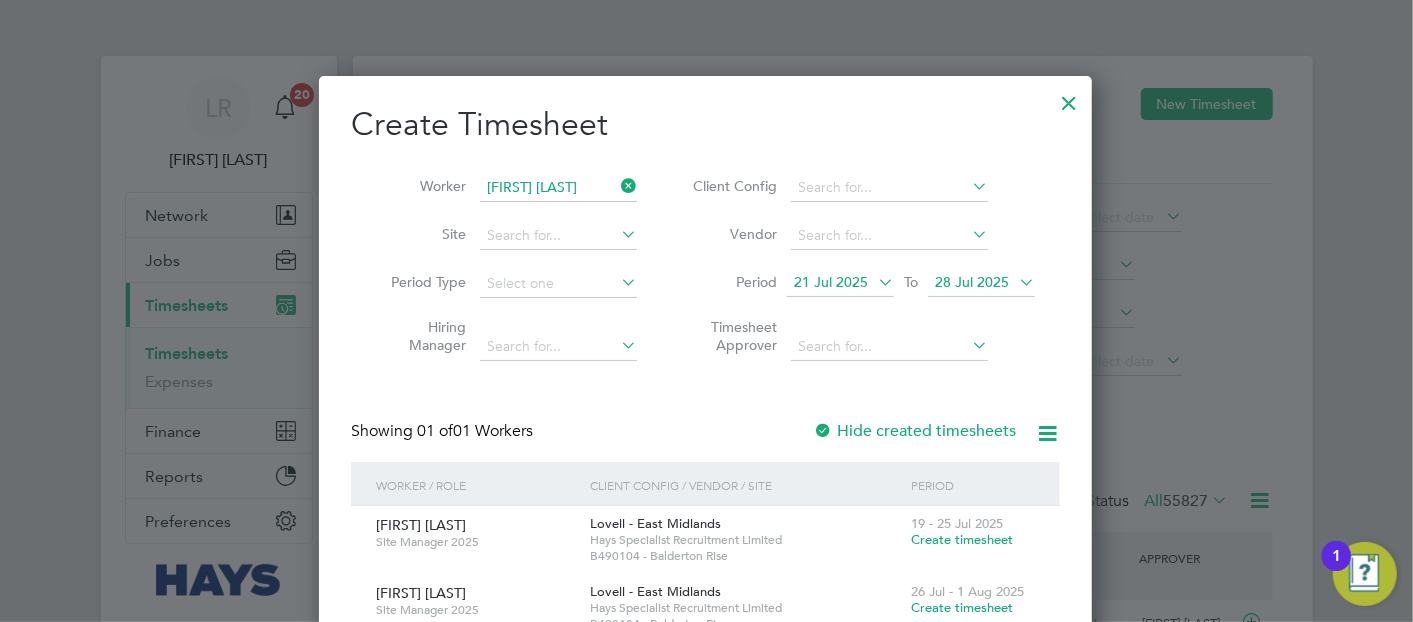 click on "Showing   01 of  01 Workers Hide created timesheets" at bounding box center [705, 441] 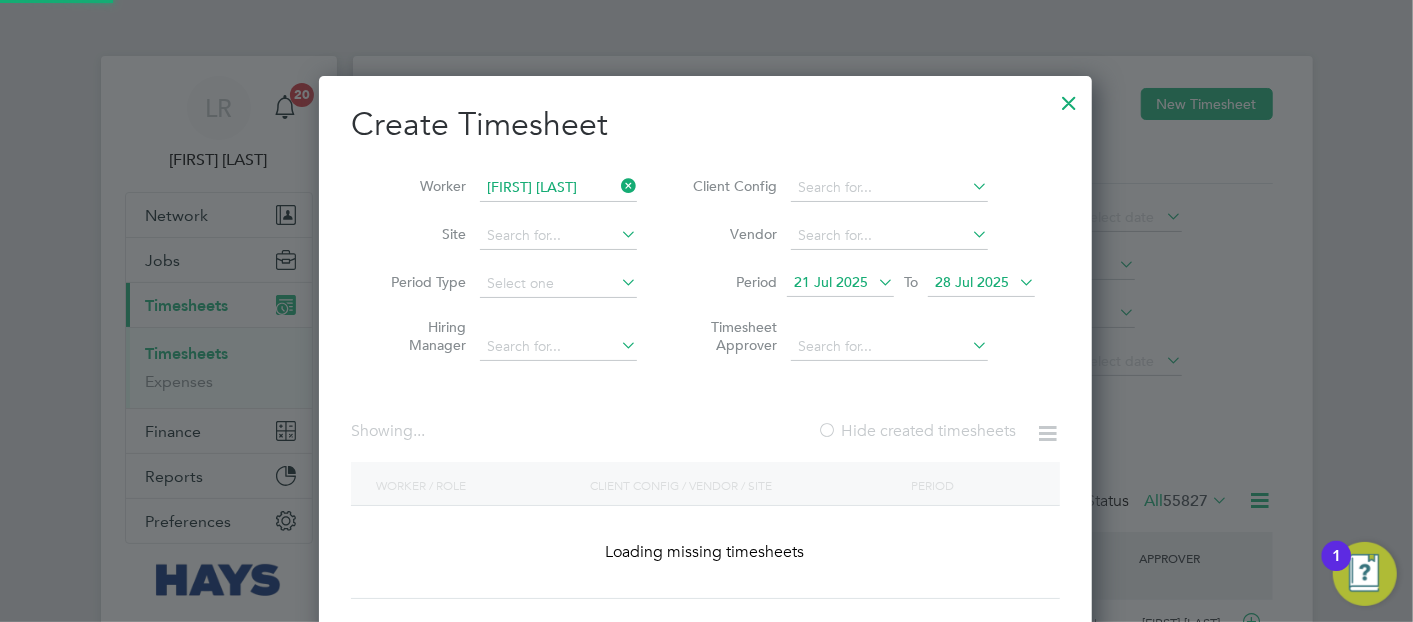 click on "Hide created timesheets" at bounding box center (916, 431) 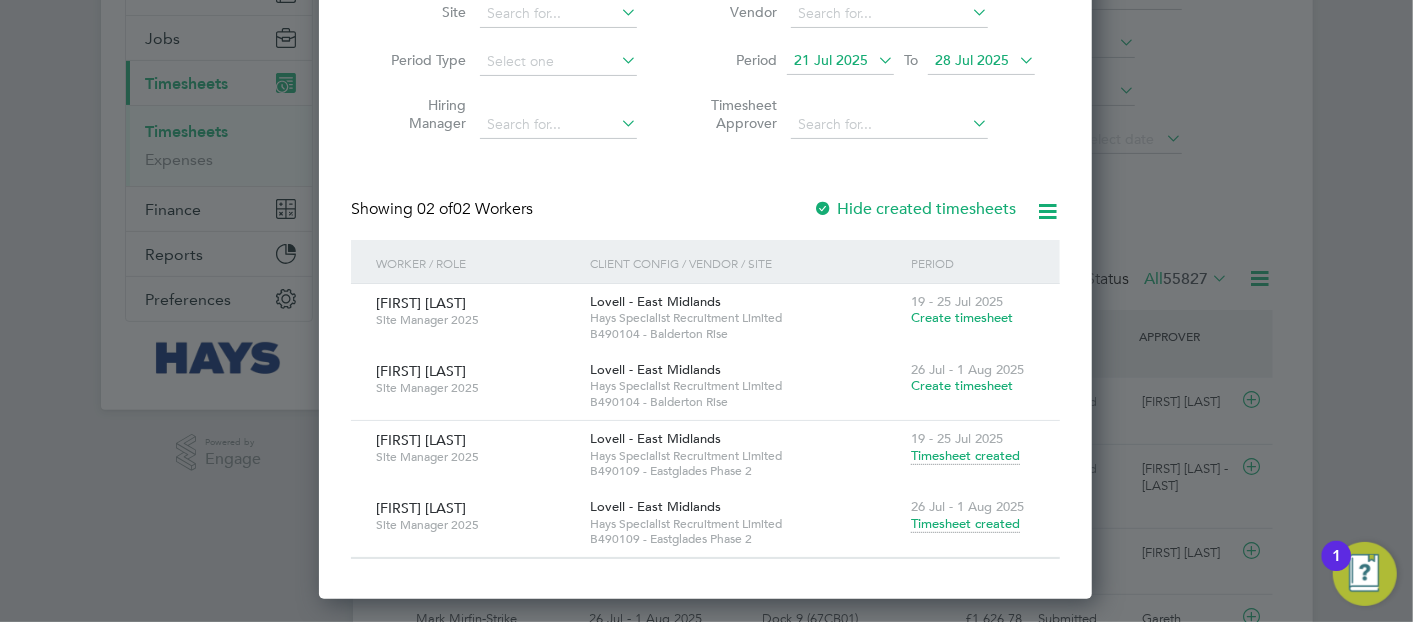 click on "Timesheet created" at bounding box center [965, 524] 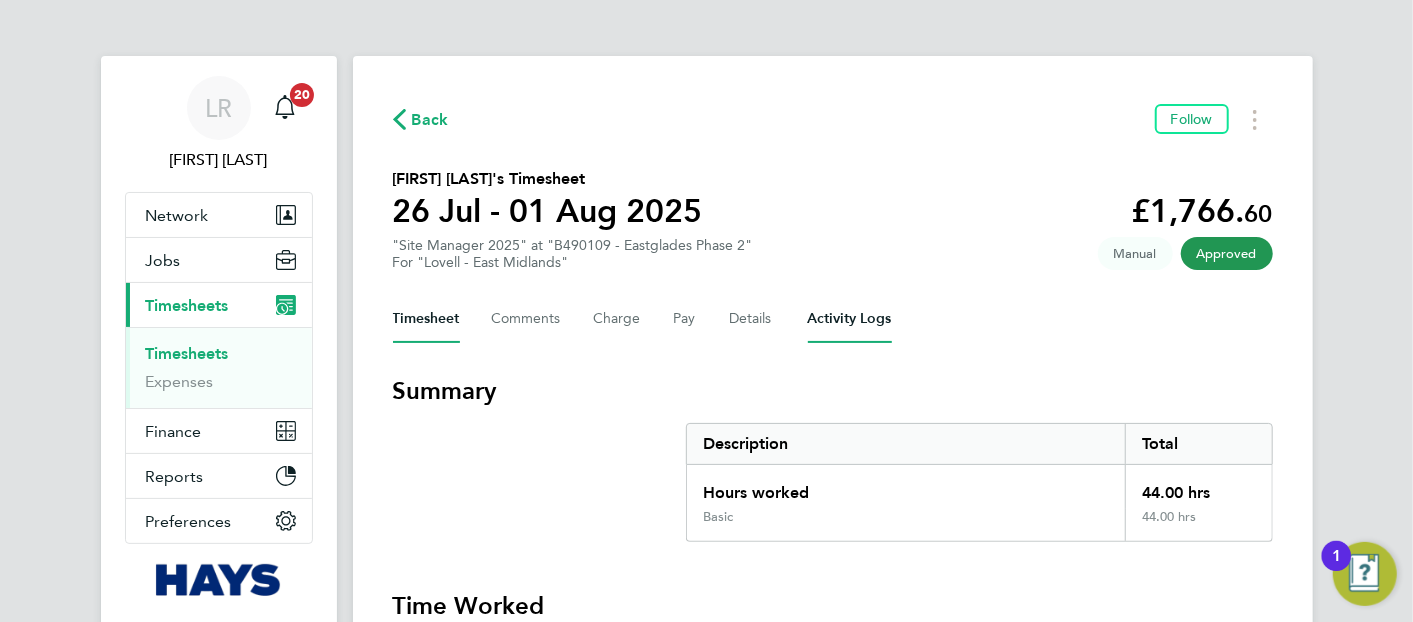 click on "Activity Logs" at bounding box center [850, 319] 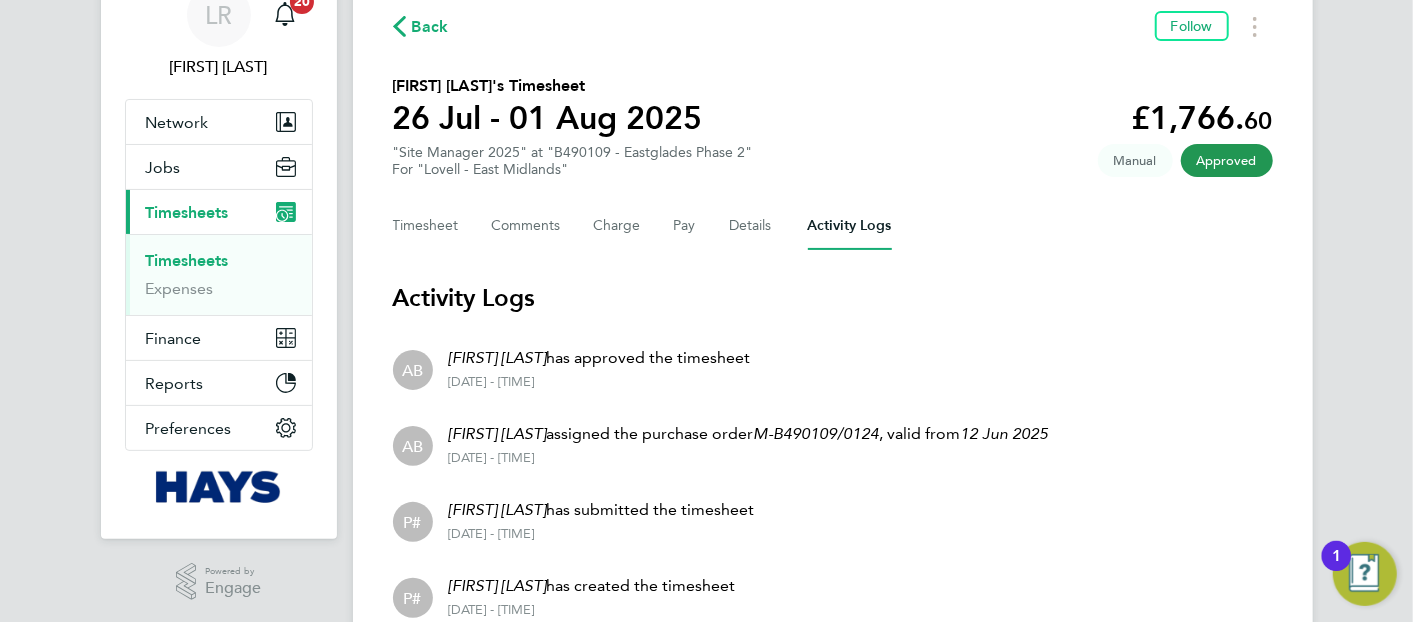 drag, startPoint x: 415, startPoint y: 22, endPoint x: 437, endPoint y: 22, distance: 22 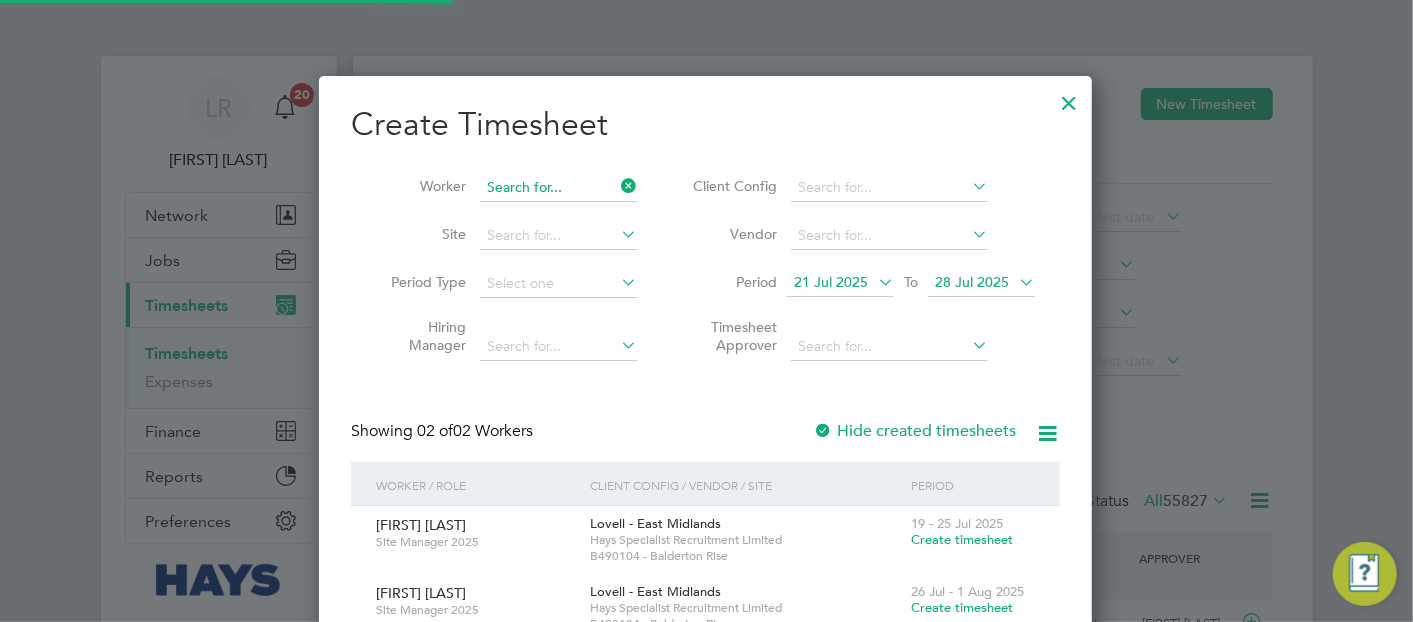 click at bounding box center (558, 188) 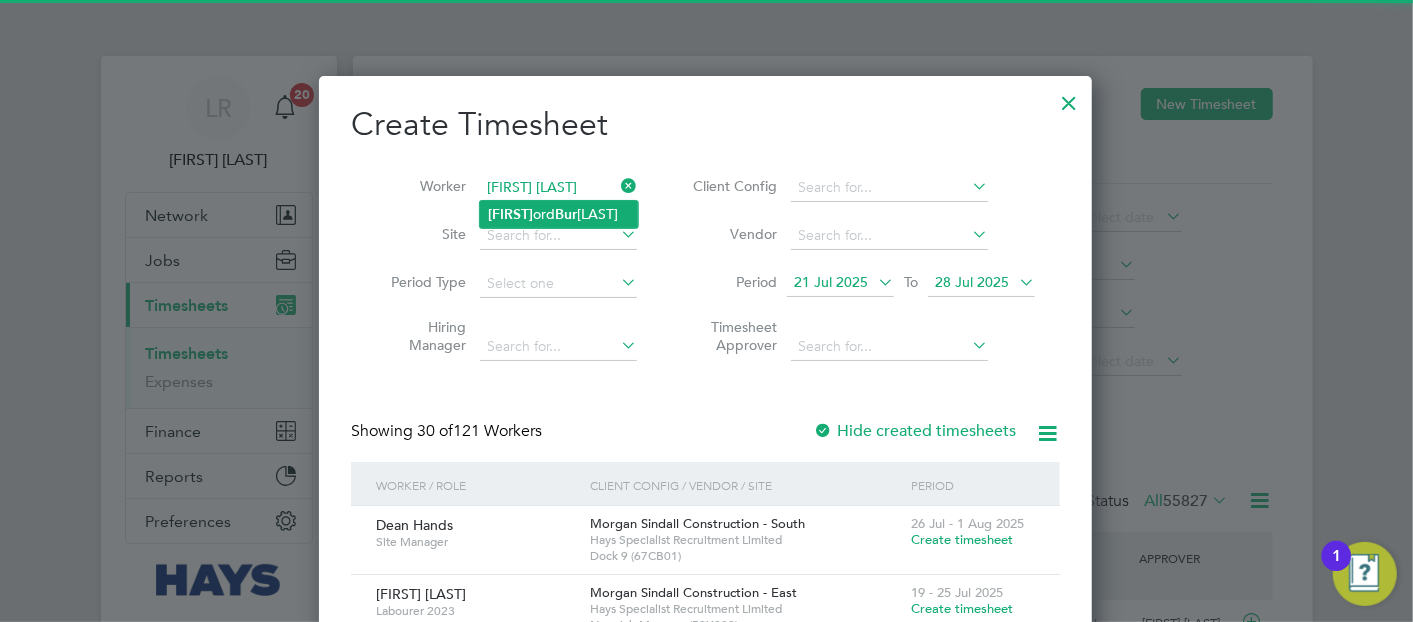 type on "[FIRST] [LAST]" 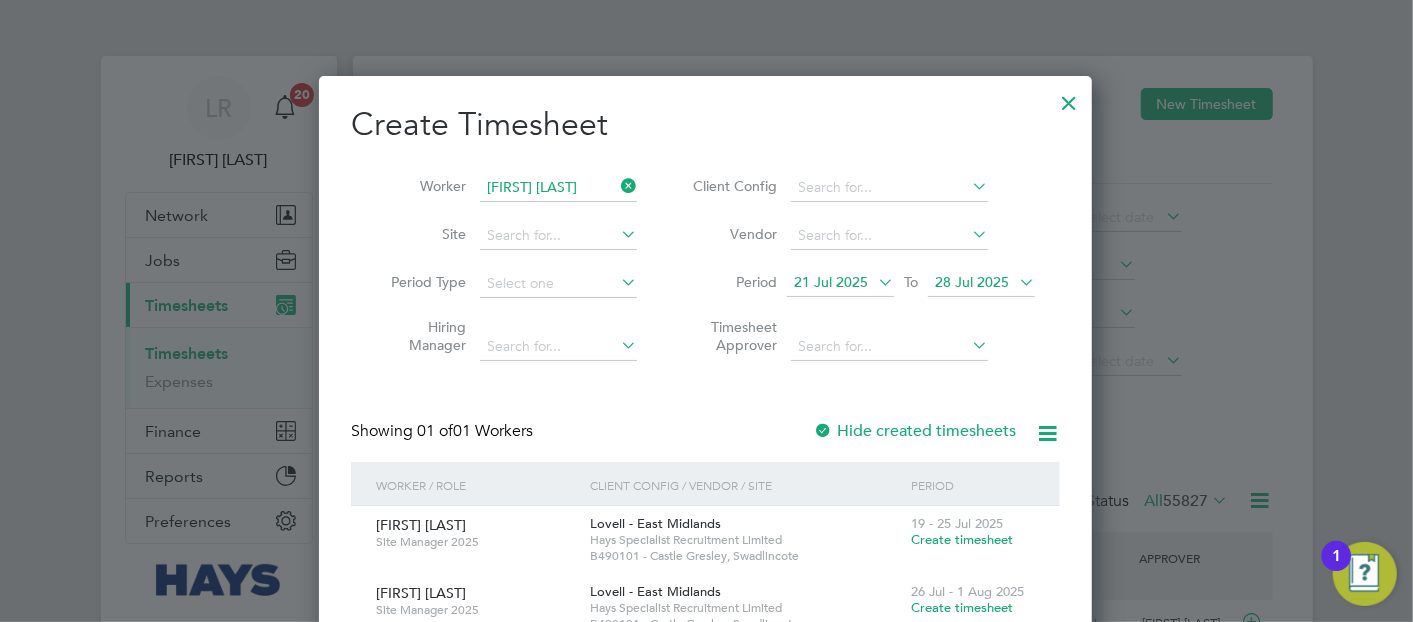 drag, startPoint x: 852, startPoint y: 434, endPoint x: 863, endPoint y: 426, distance: 13.601471 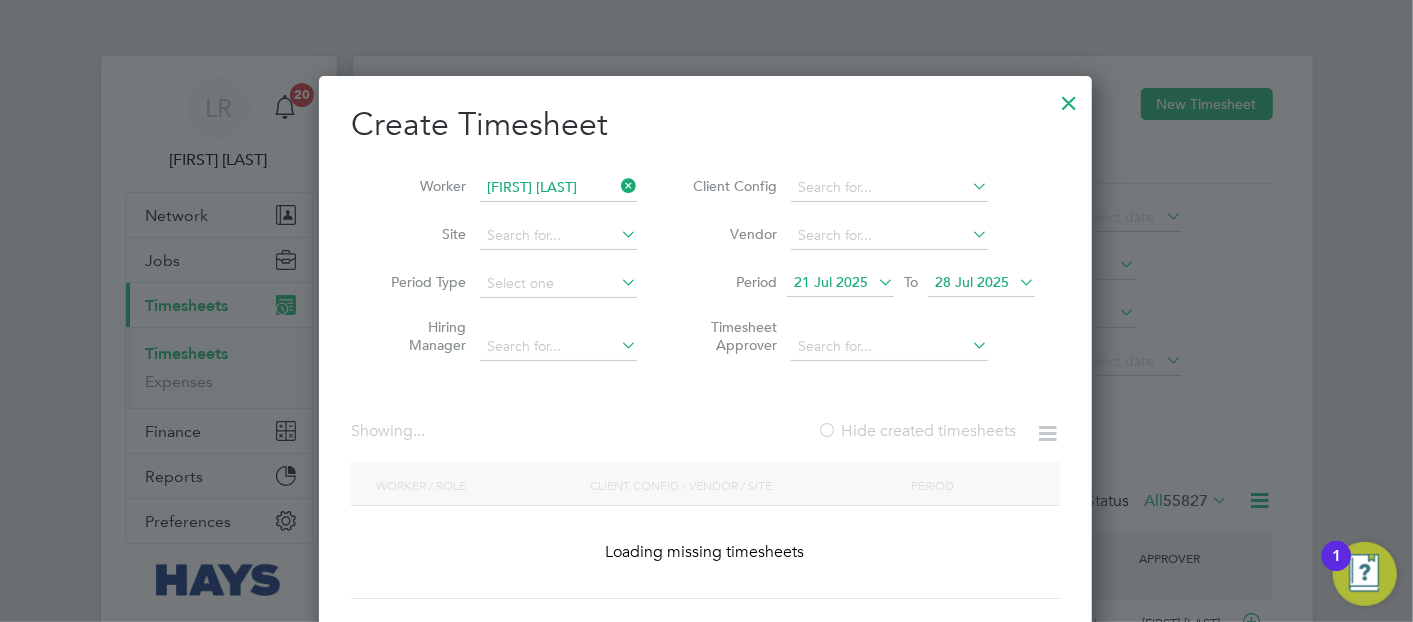 click on "Hide created timesheets" at bounding box center (916, 431) 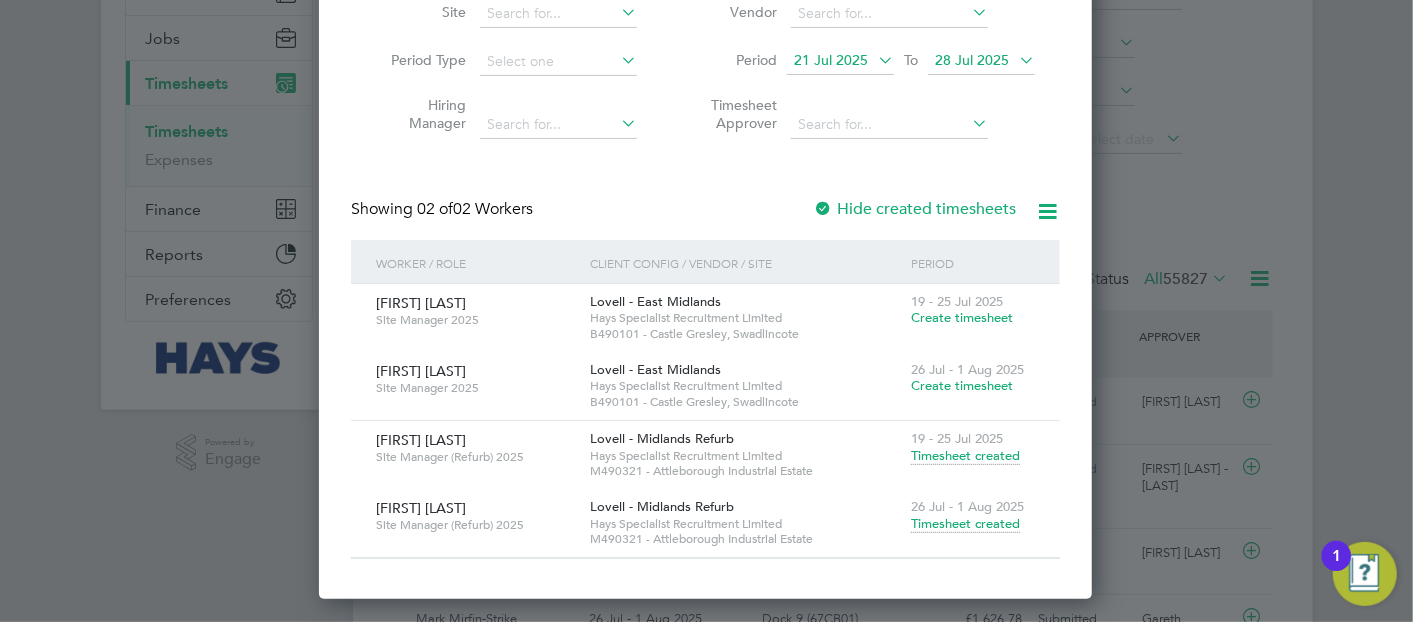 click on "26 Jul - 1 Aug 2025 Timesheet created" at bounding box center [973, 516] 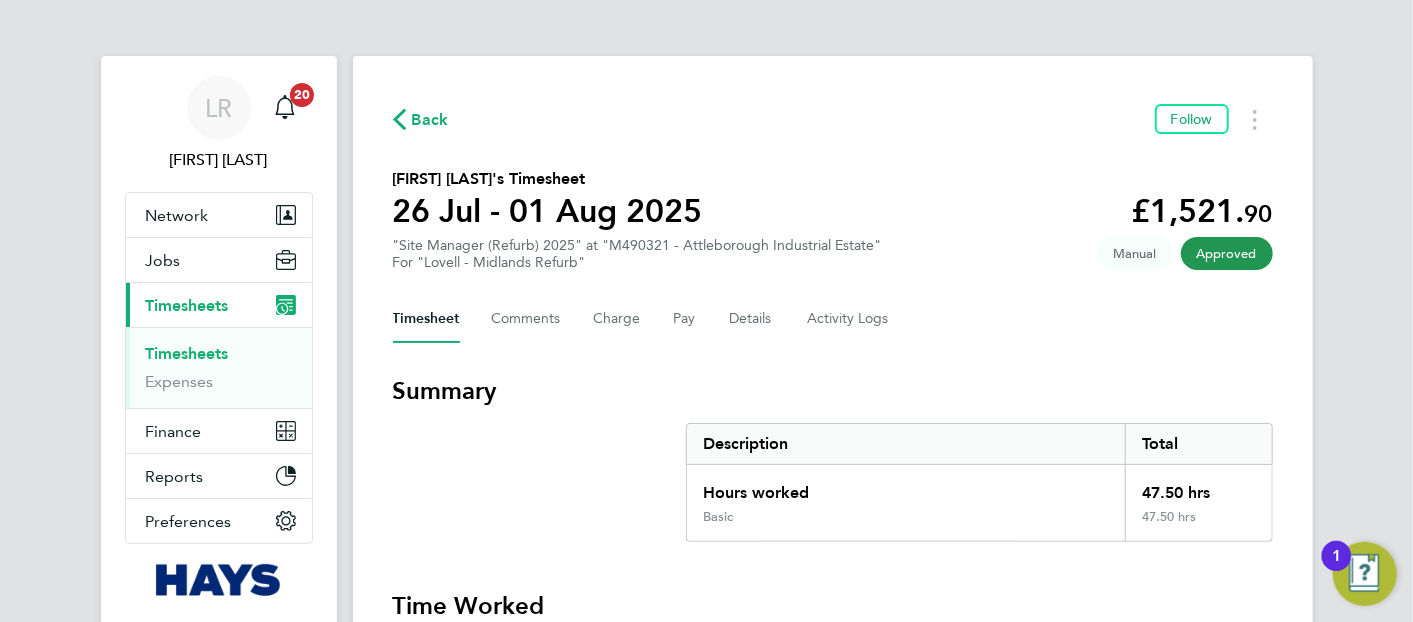 click on "Back" 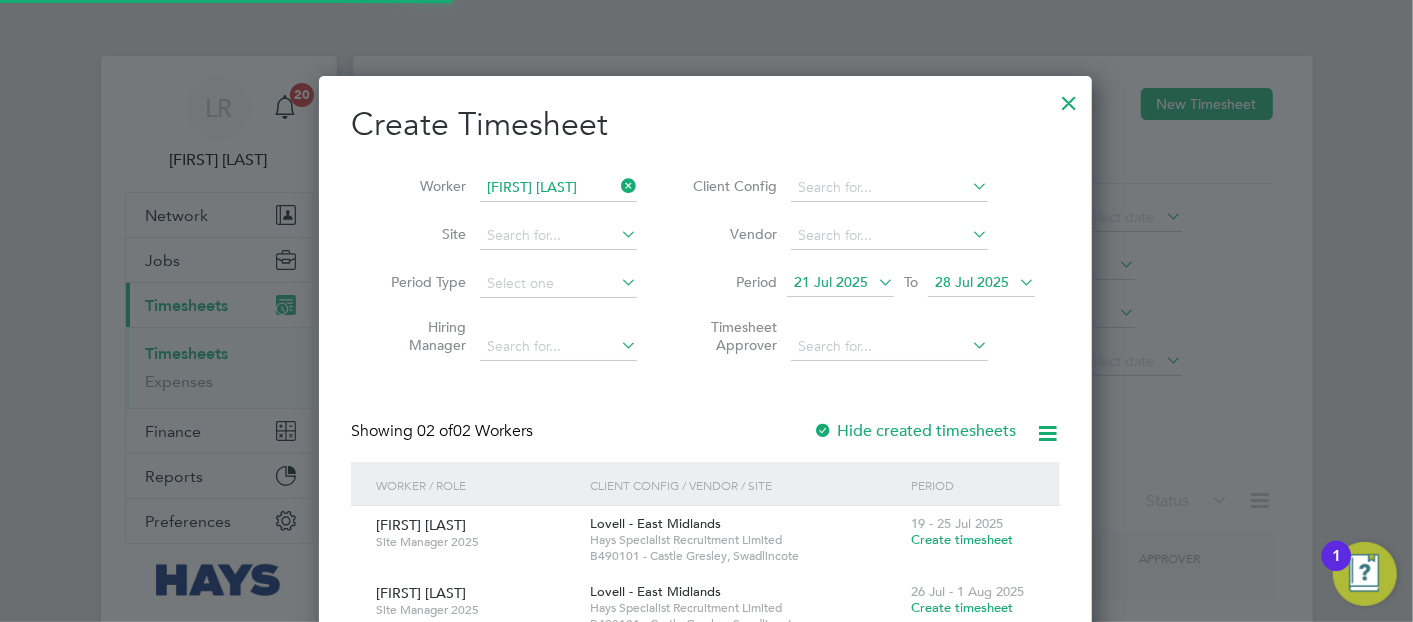 click on "[FIRST] [LAST]" at bounding box center (558, 188) 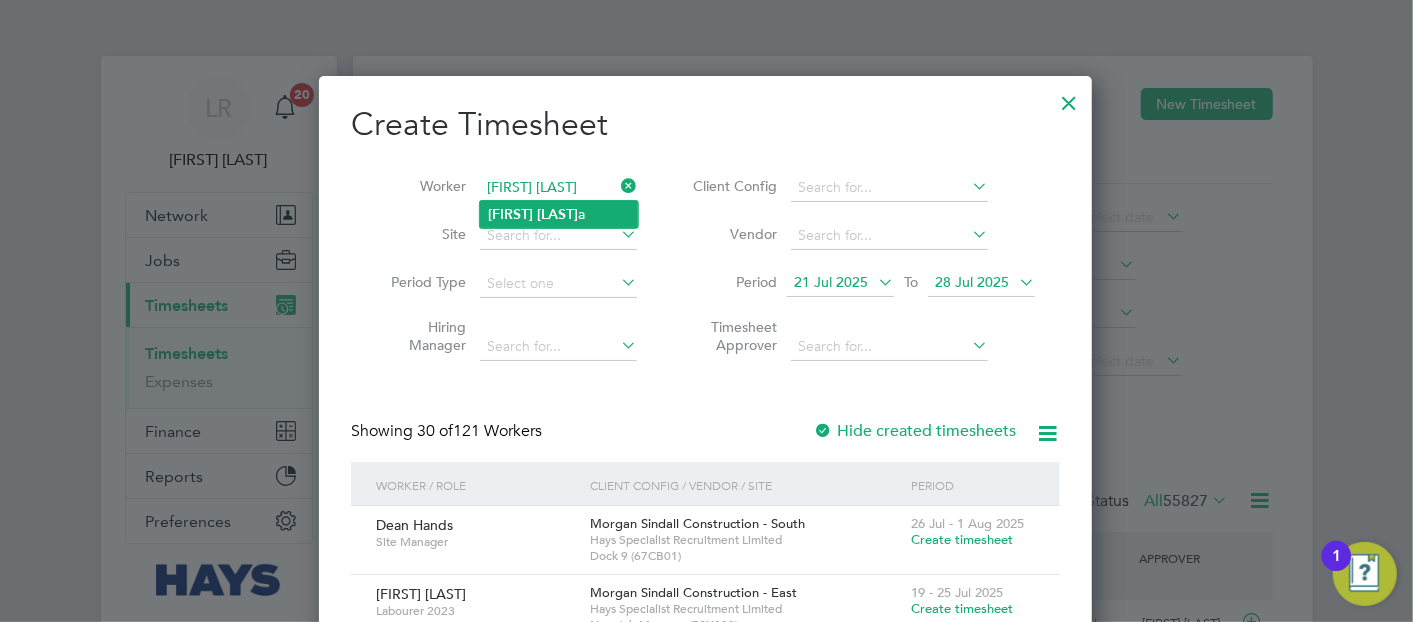 type on "[FIRST] [LAST]" 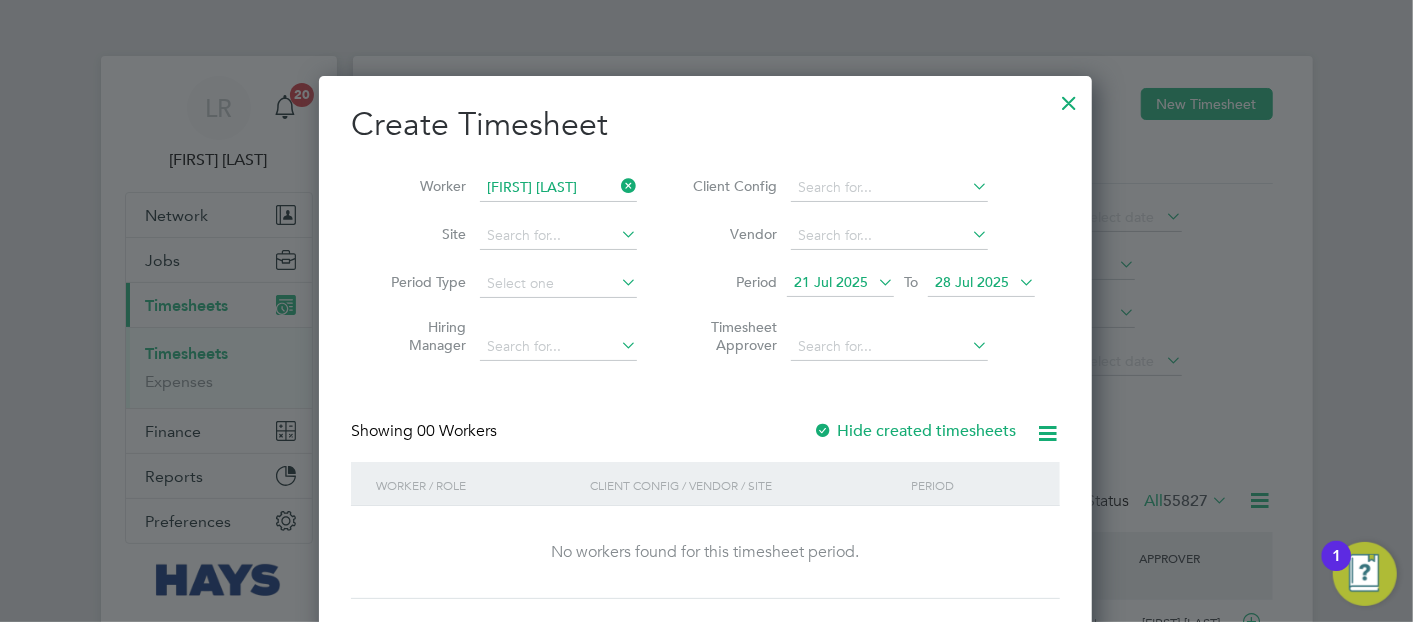 click on "Create Timesheet Worker   [FIRST] [LAST] Site   Period Type   Hiring Manager   Client Config   Vendor   Period
21 Jul 2025
To
28 Jul 2025
Timesheet Approver   Showing   00 Workers Hide created timesheets Worker / Role Client Config / Vendor / Site Period No workers found for this timesheet period. Show  30  more" at bounding box center [705, 351] 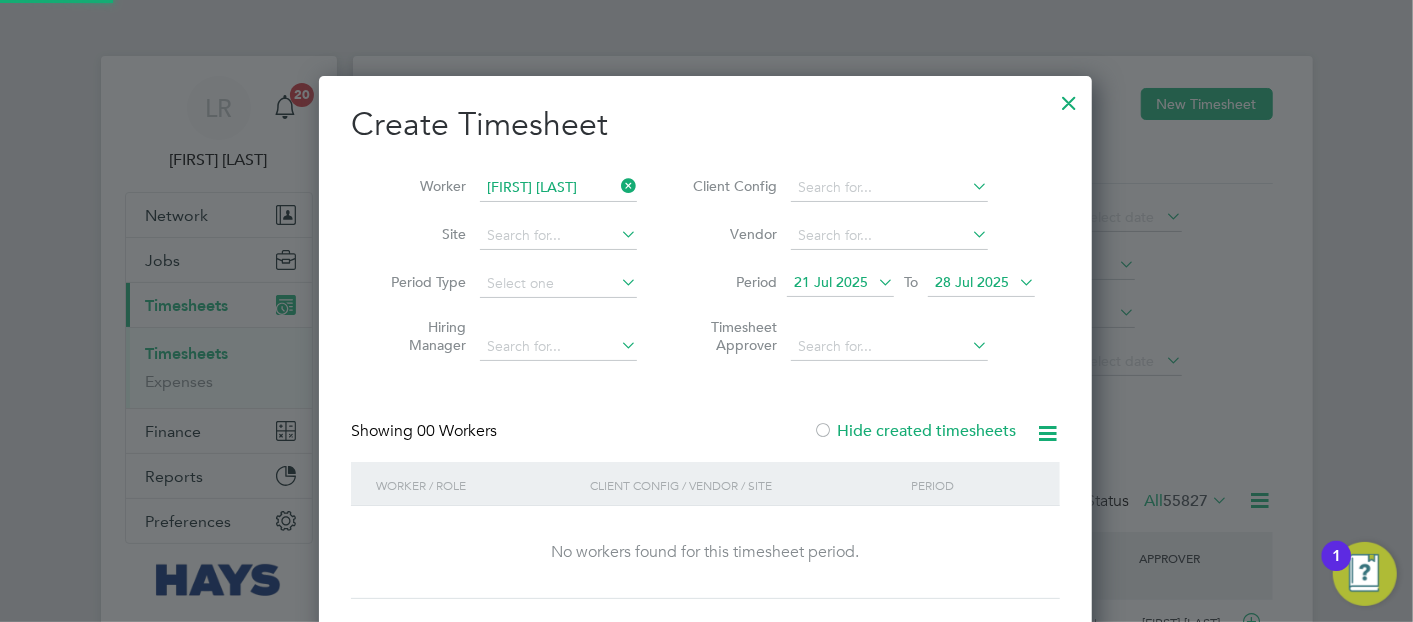 click on "Hide created timesheets" at bounding box center [914, 431] 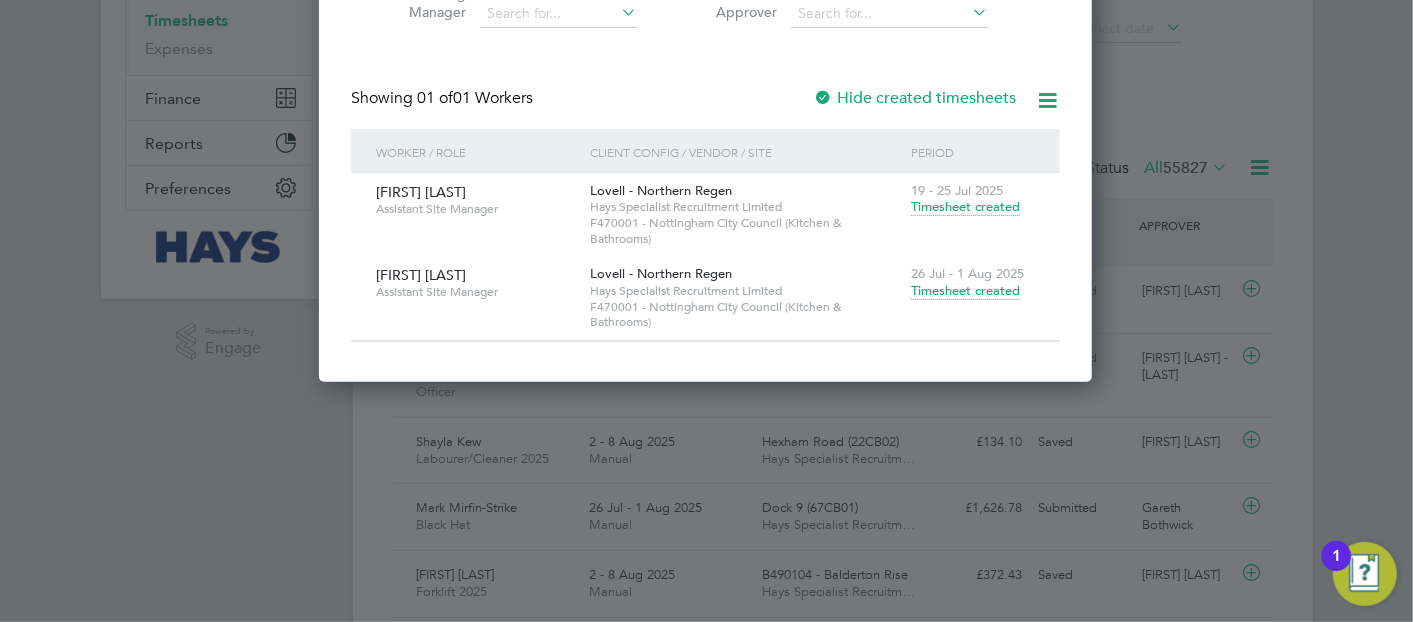 click on "Timesheet created" at bounding box center [965, 291] 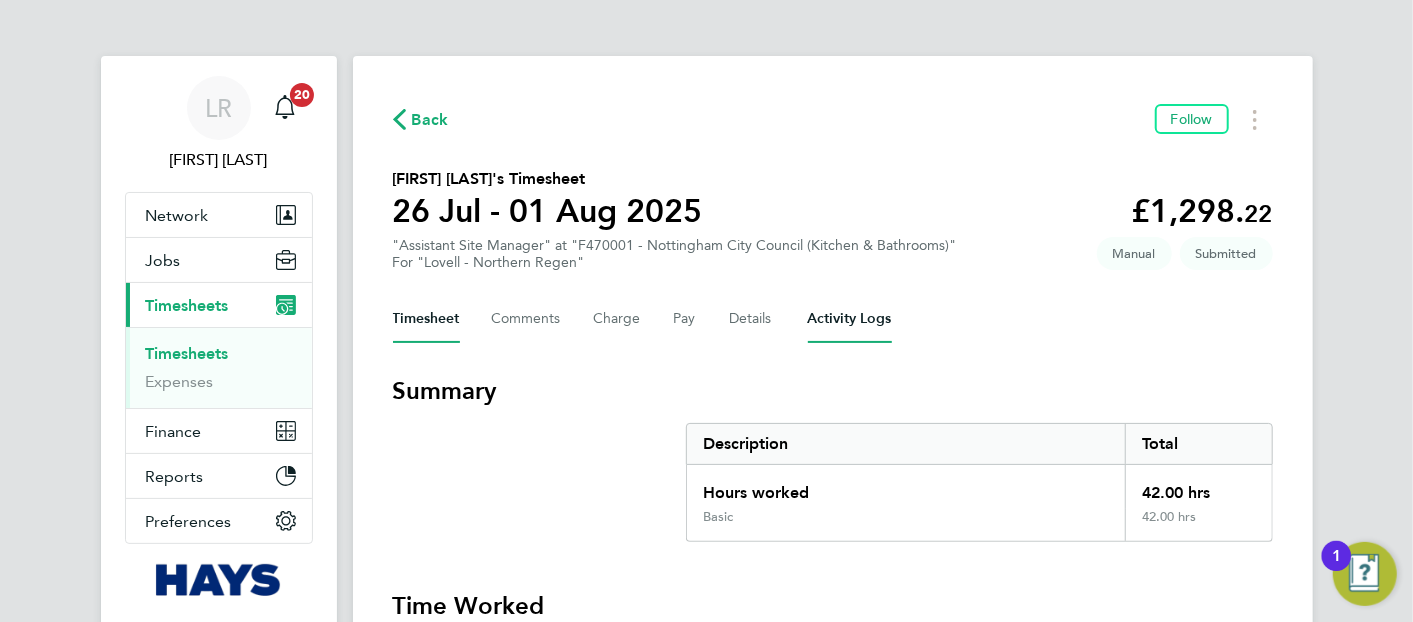 click on "Activity Logs" at bounding box center (850, 319) 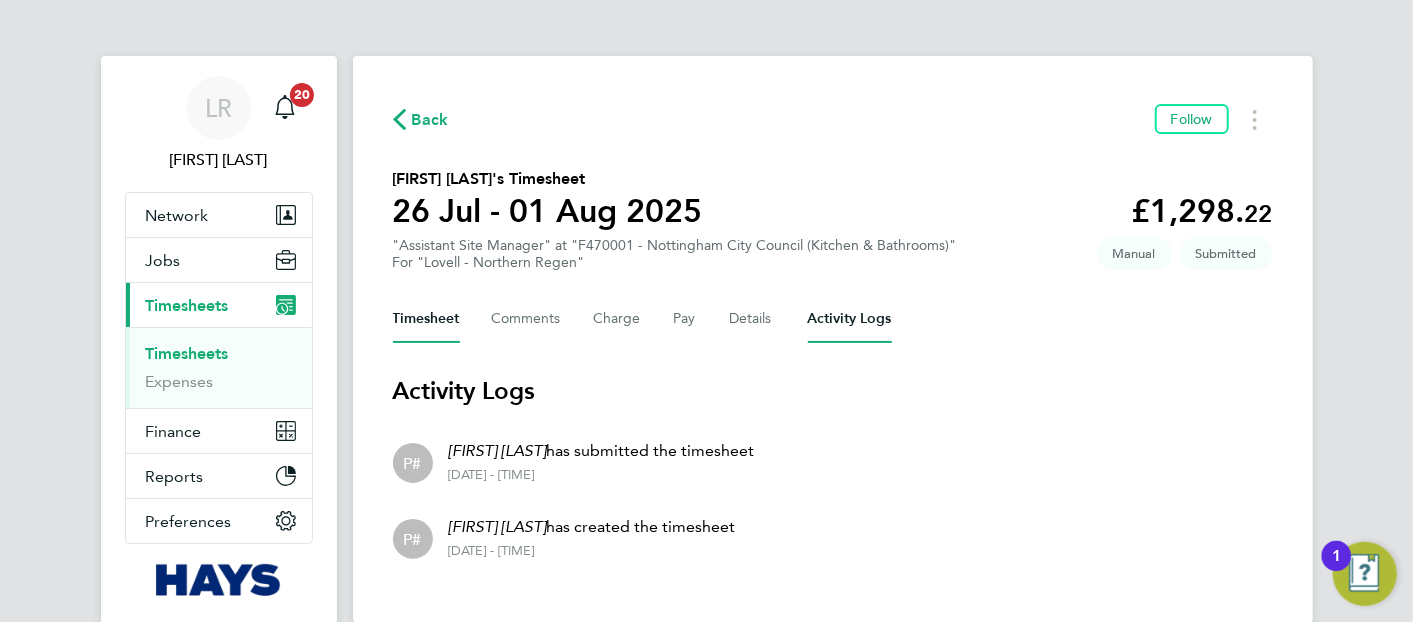 click on "Back  Follow
[FIRST] [LAST]'s Timesheet   26 Jul - 01 Aug 2025   £1,298. 22  "Assistant Site Manager" at "F470001 - Nottingham City Council (Kitchen & Bathrooms)"  For "Lovell - Northern Regen"  Submitted   Manual   Timesheet   Comments   Charge   Pay   Details   Activity Logs   Activity Logs   P#  [FIRST] [LAST]  has submitted the timesheet  03 Aug 2025 - 20:08   P#  [FIRST] [LAST]  has created the timesheet  03 Aug 2025 - 20:06" 